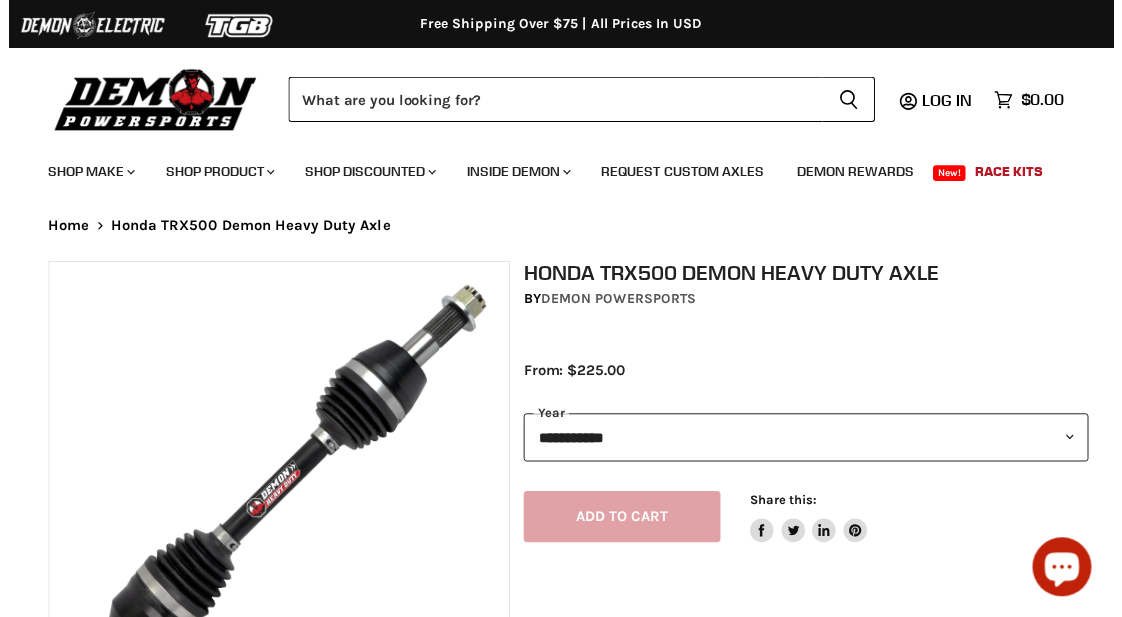 scroll, scrollTop: 0, scrollLeft: 0, axis: both 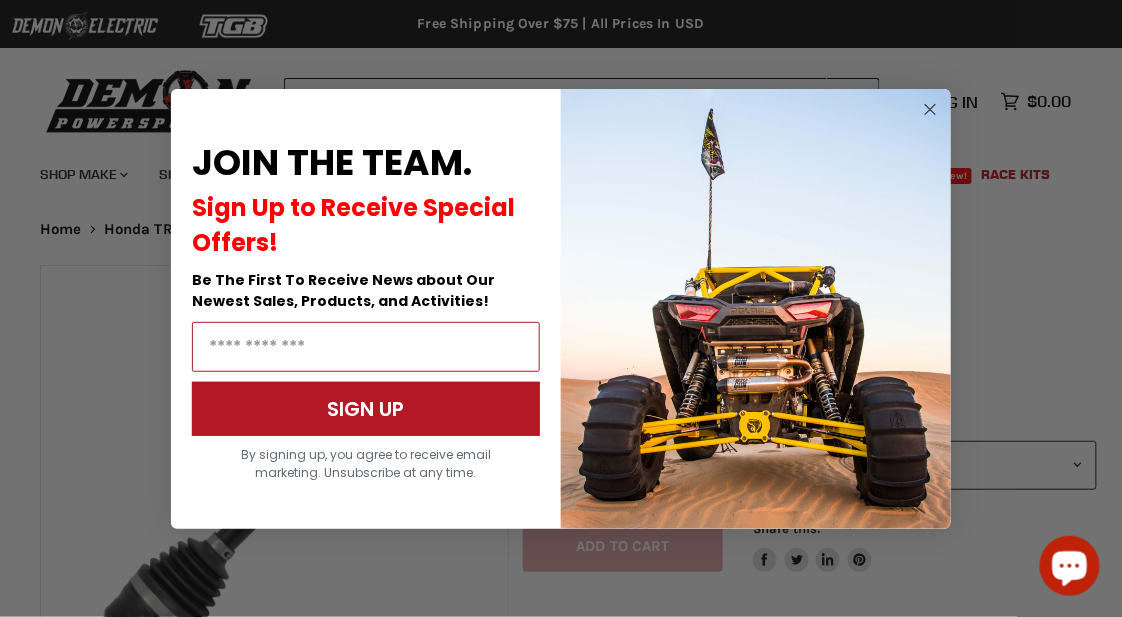 click 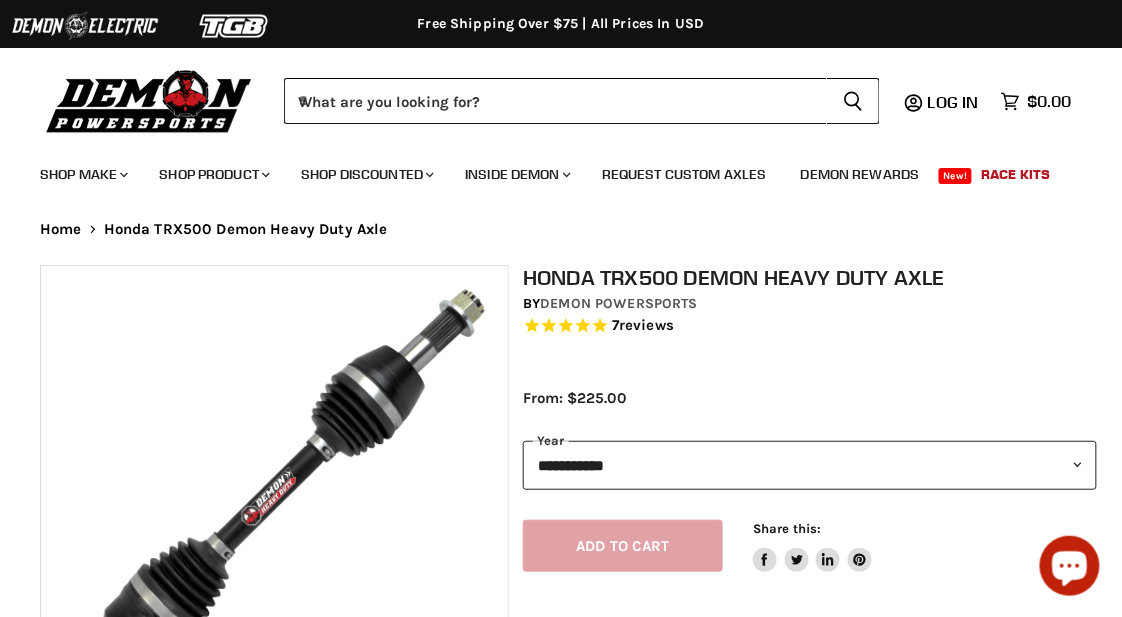 select on "******" 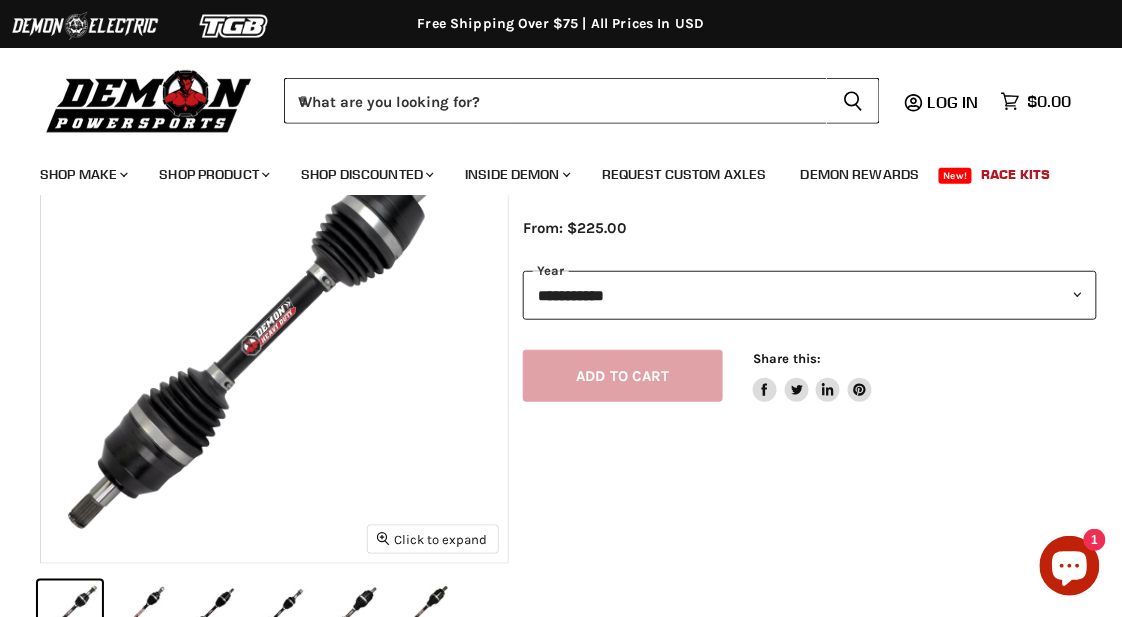 scroll, scrollTop: 119, scrollLeft: 0, axis: vertical 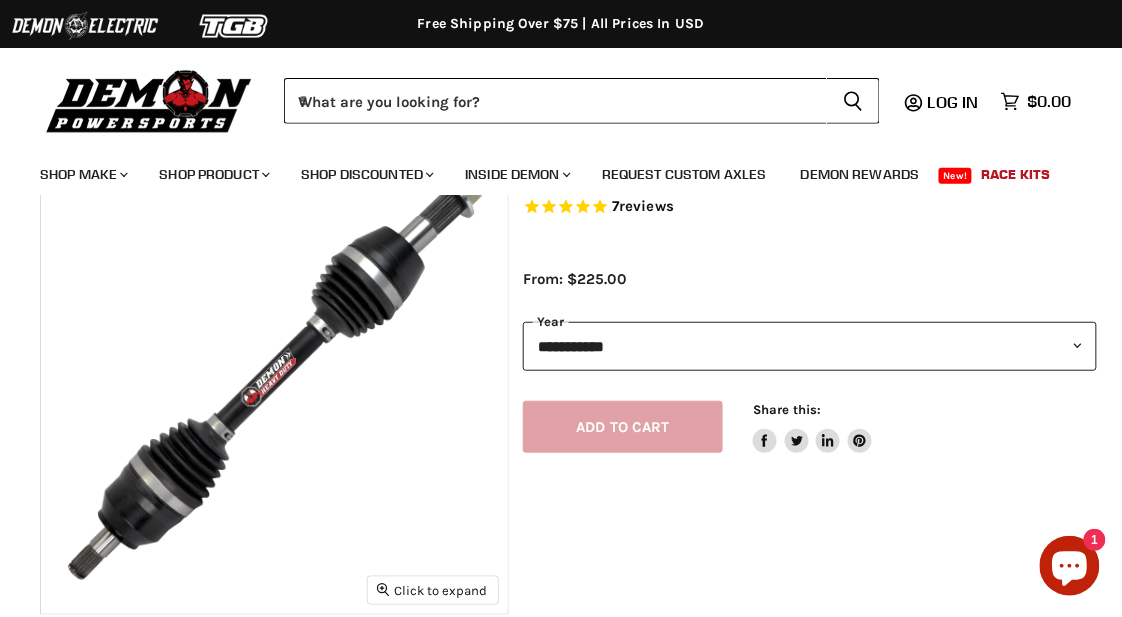click on "**********" at bounding box center (809, 346) 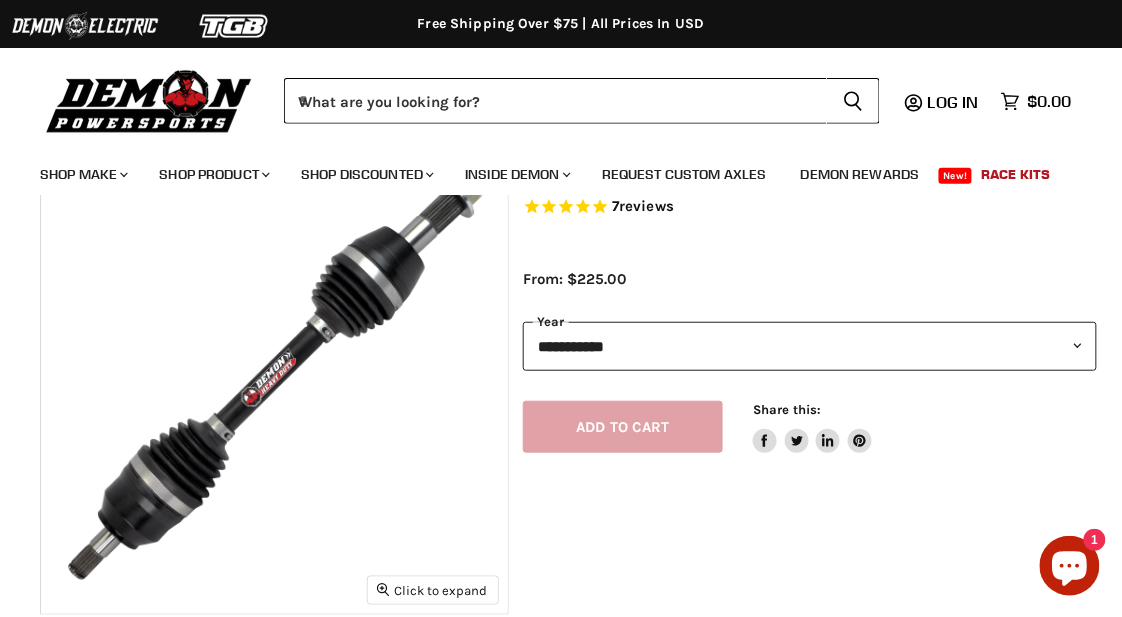 select on "****" 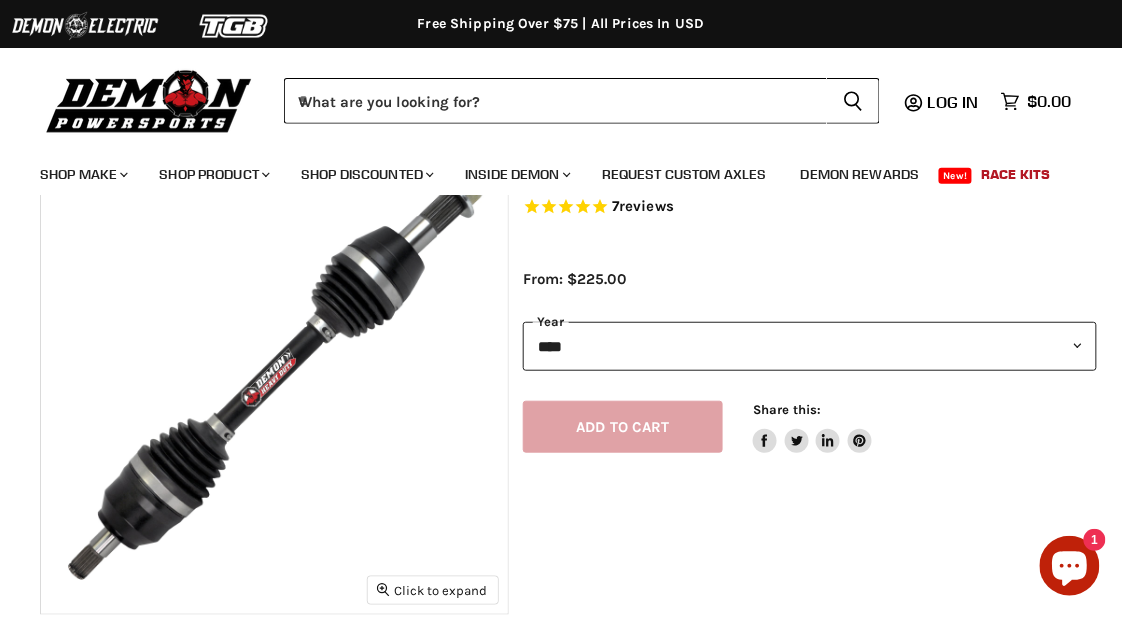 click on "**********" at bounding box center (809, 346) 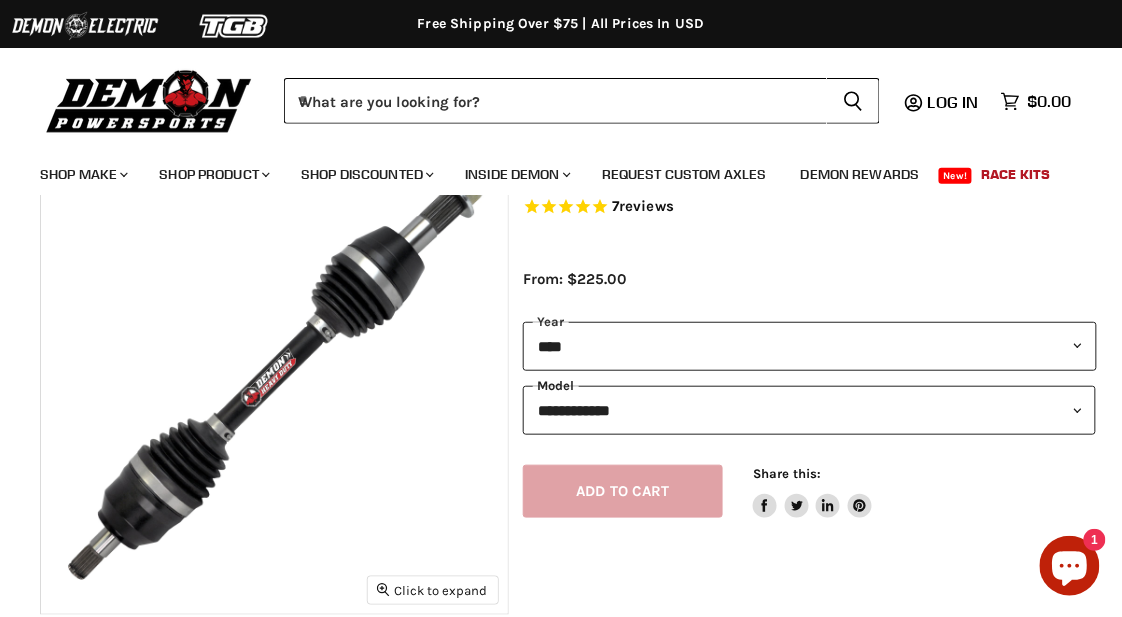 click on "**********" at bounding box center [809, 410] 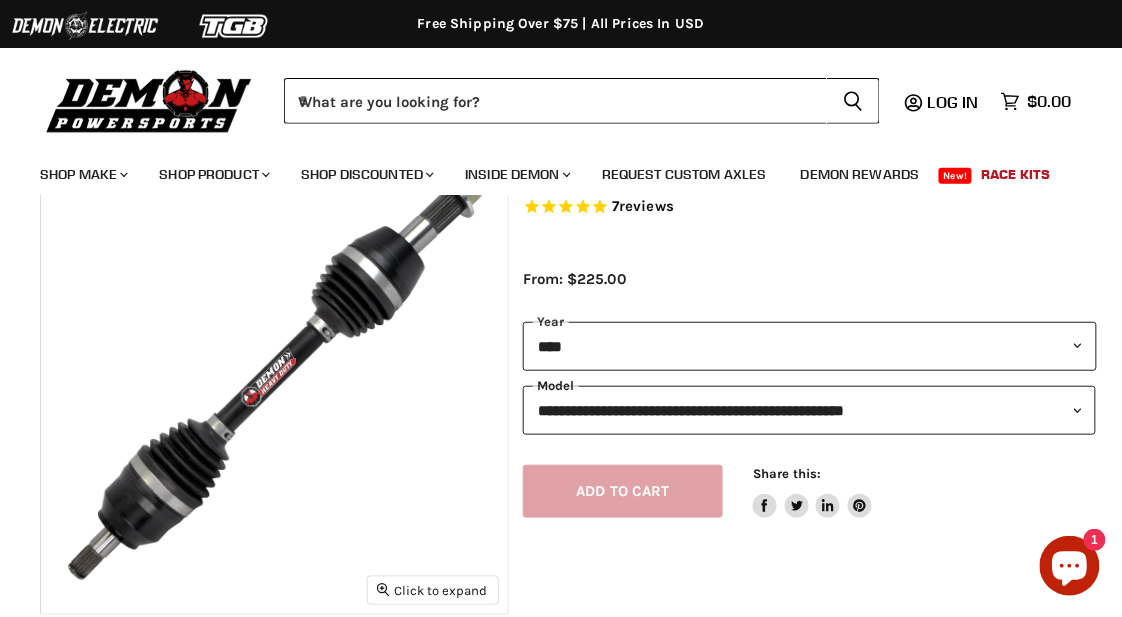 click on "**********" at bounding box center (809, 410) 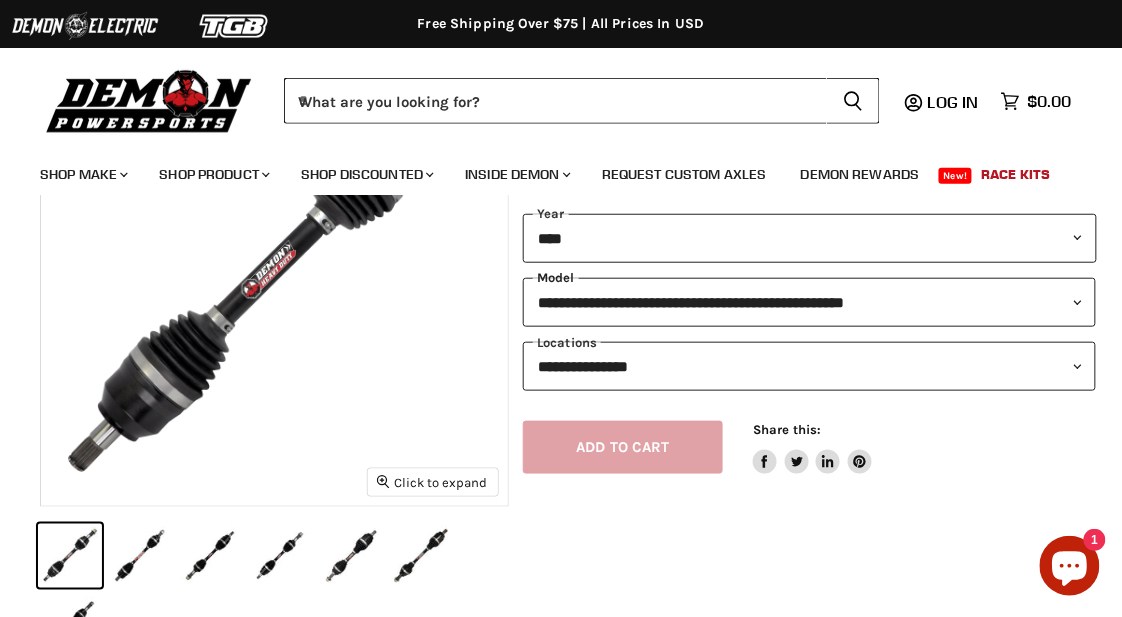 scroll, scrollTop: 238, scrollLeft: 0, axis: vertical 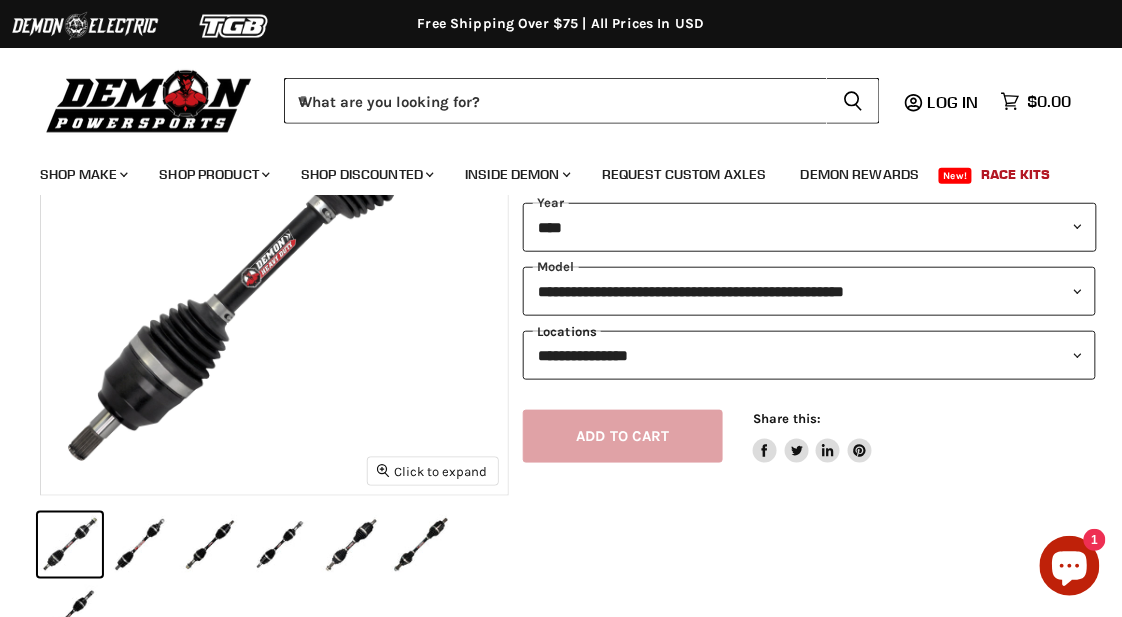 click on "**********" at bounding box center [809, 355] 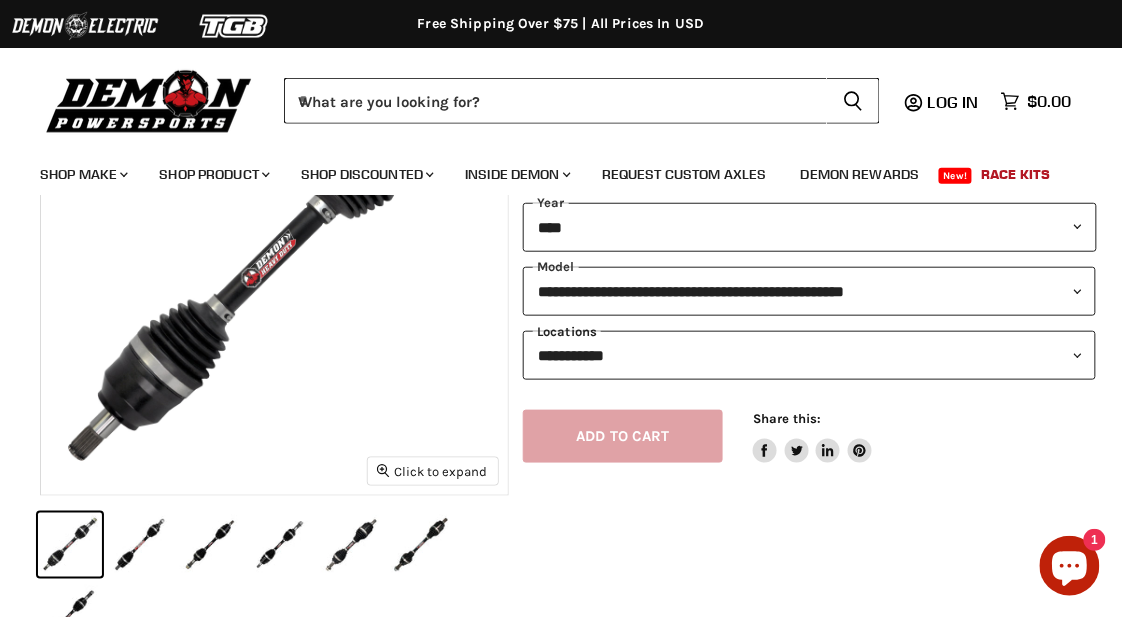 click on "**********" at bounding box center (809, 355) 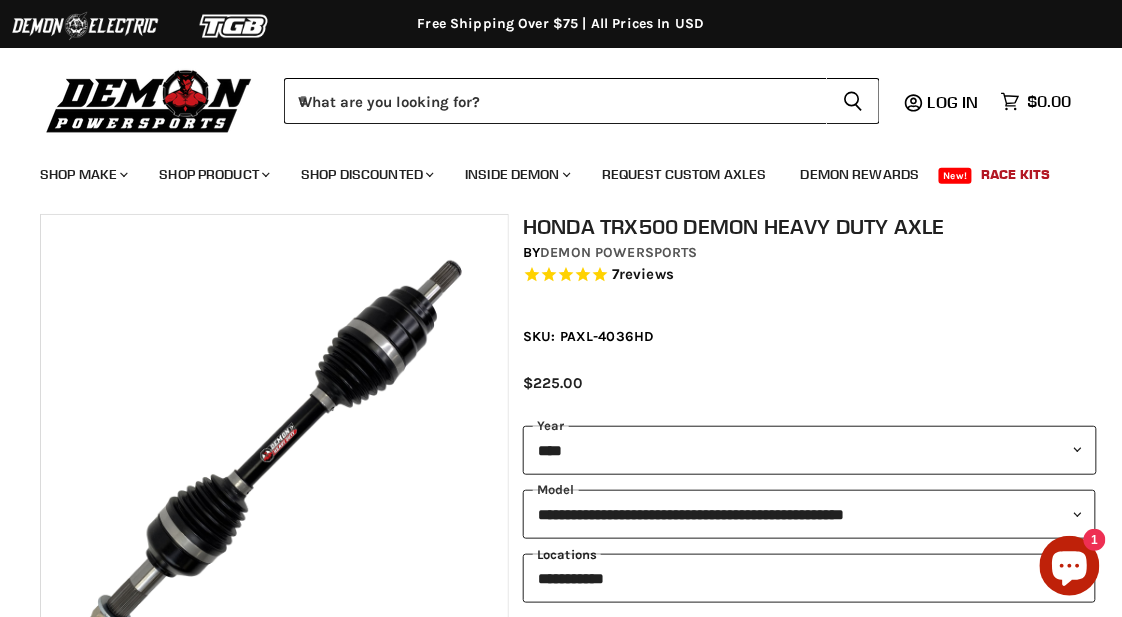 scroll, scrollTop: 0, scrollLeft: 0, axis: both 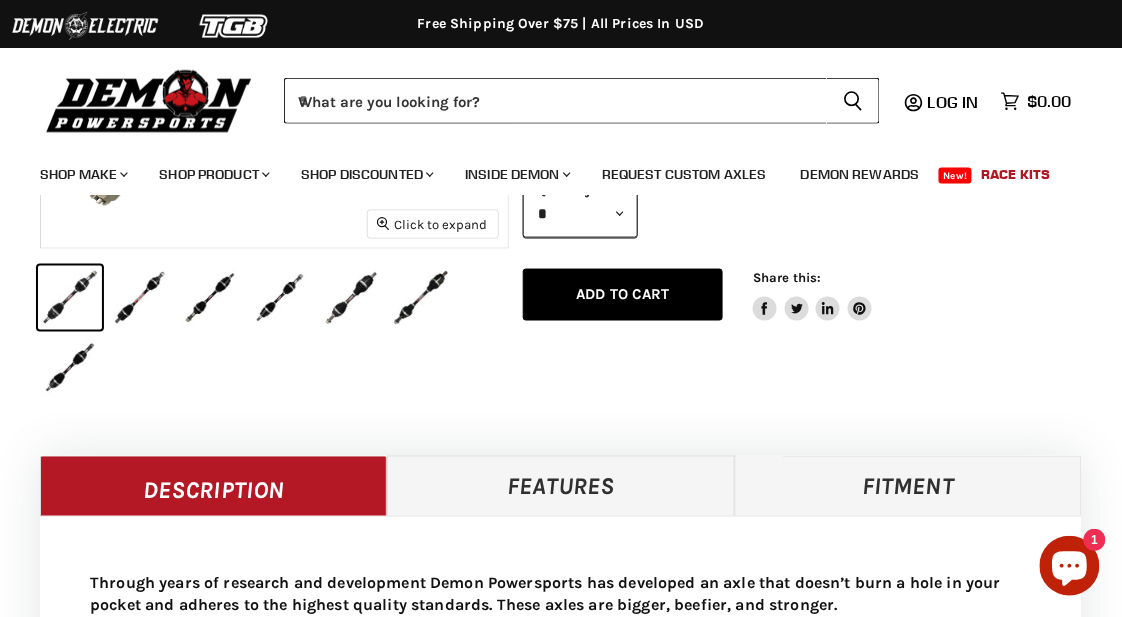 click on "Add to cart" at bounding box center (623, 294) 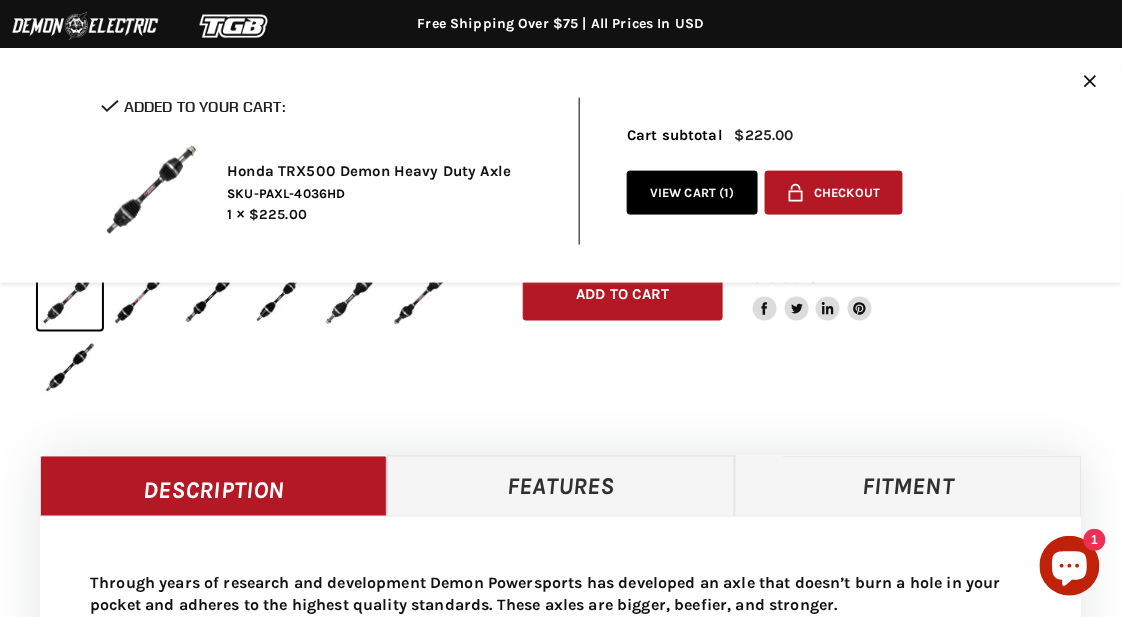 click on "View cart ( 1 )" at bounding box center (692, 193) 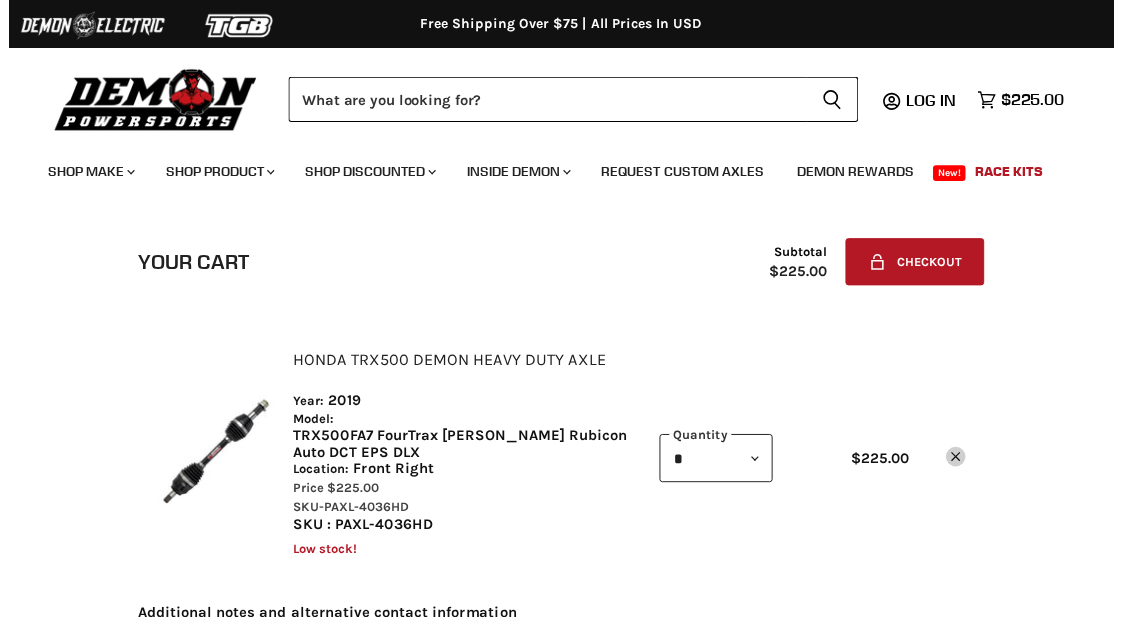 scroll, scrollTop: 0, scrollLeft: 0, axis: both 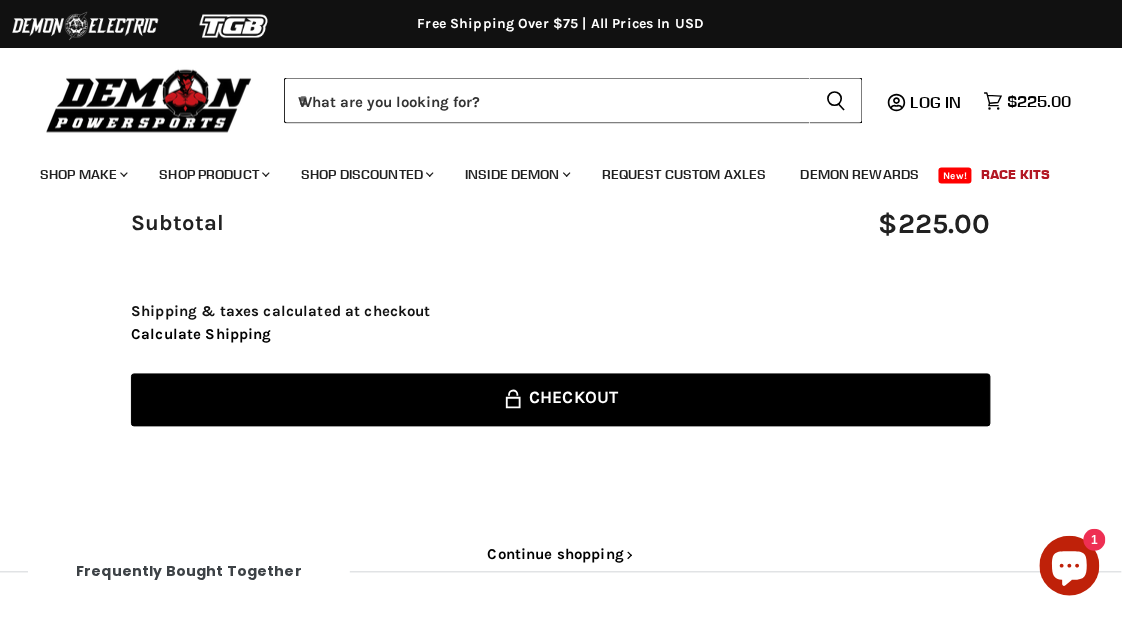 click on "Lock icon
Checkout" at bounding box center (561, 400) 